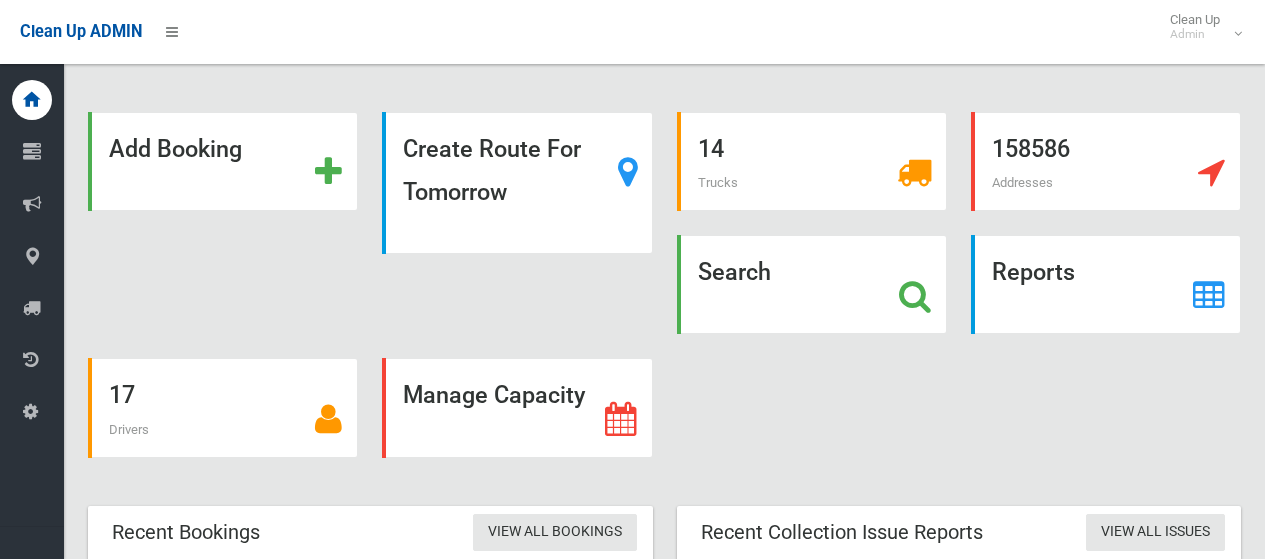 scroll, scrollTop: 0, scrollLeft: 0, axis: both 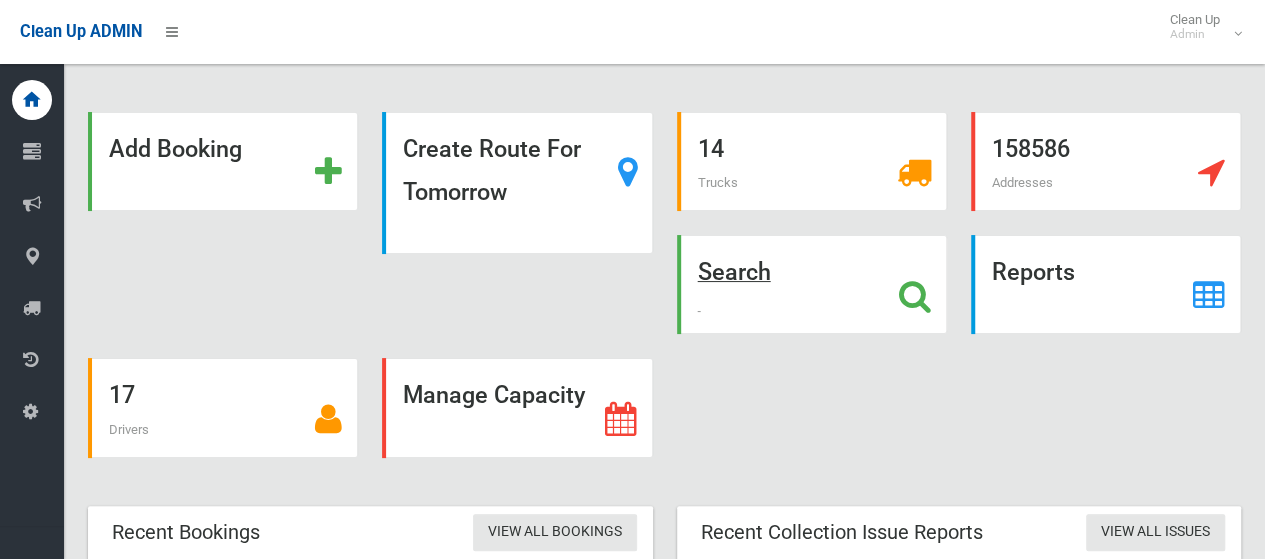 click at bounding box center [915, 296] 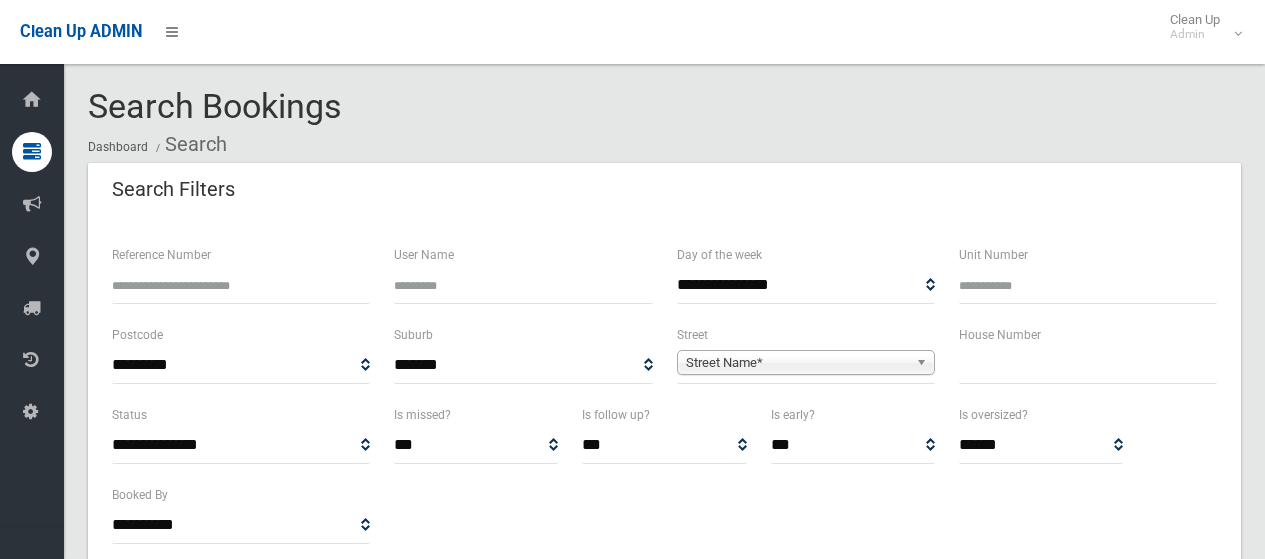 scroll, scrollTop: 0, scrollLeft: 0, axis: both 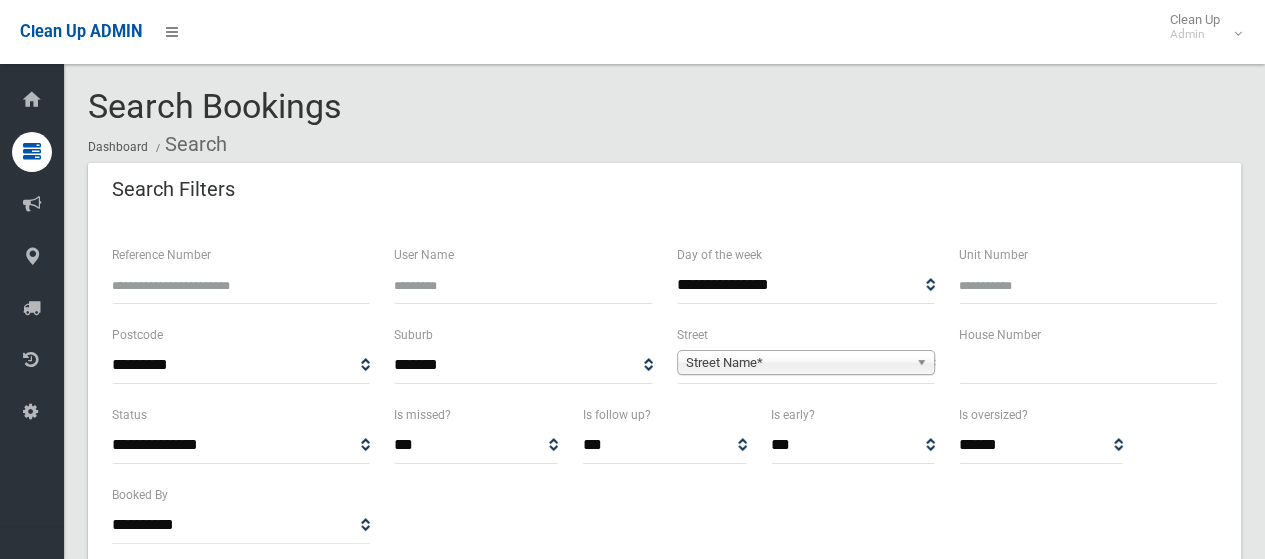 click on "Street Name*" at bounding box center [797, 363] 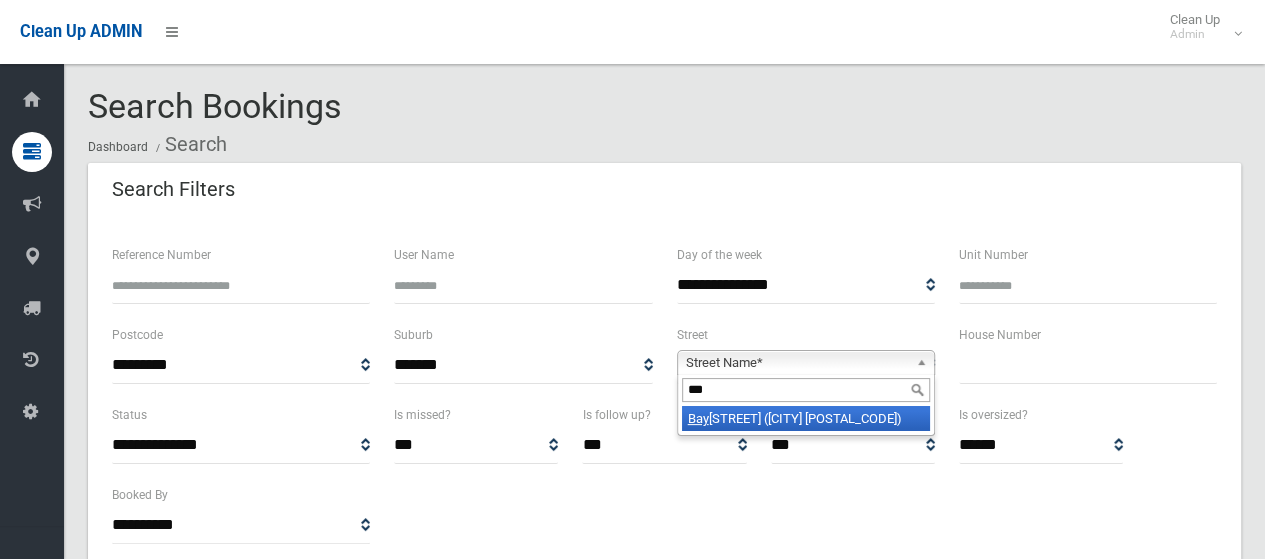 type on "***" 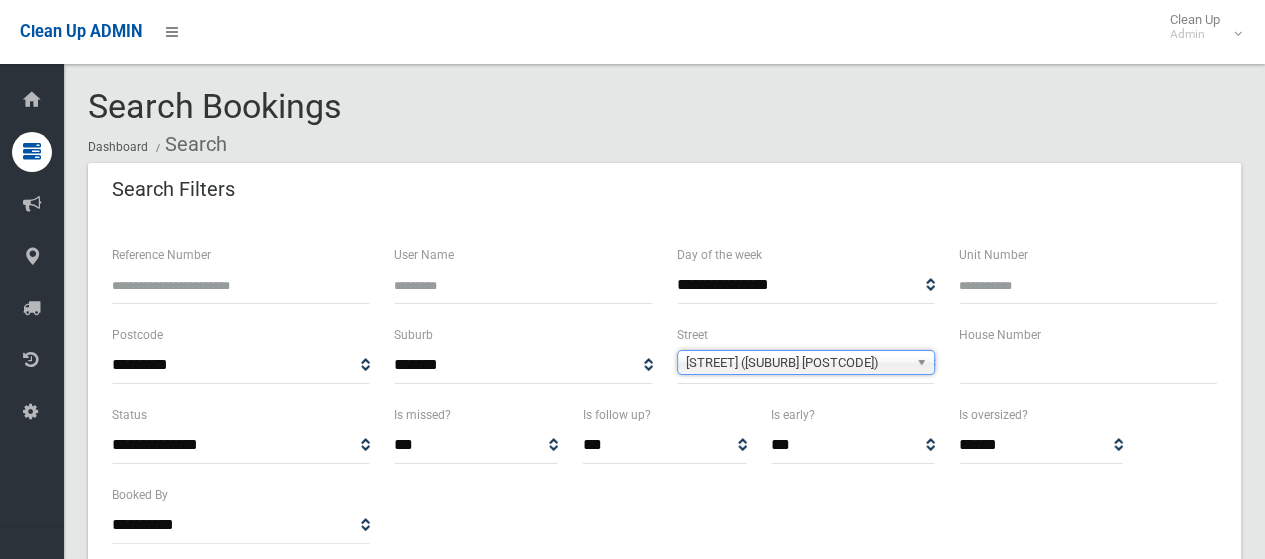 click at bounding box center (1088, 365) 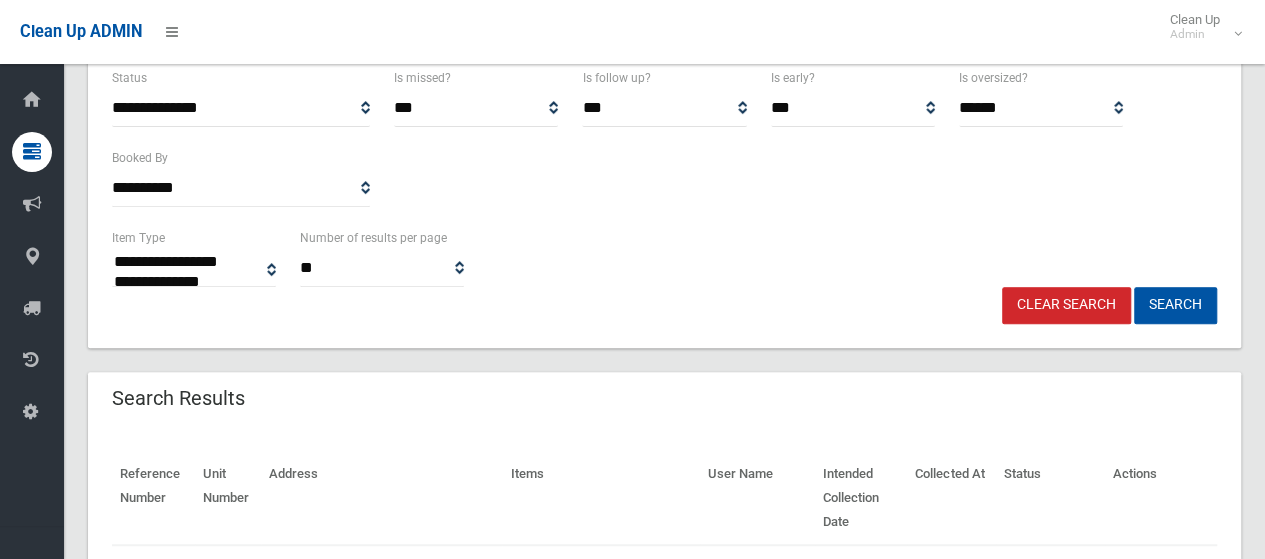 scroll, scrollTop: 272, scrollLeft: 0, axis: vertical 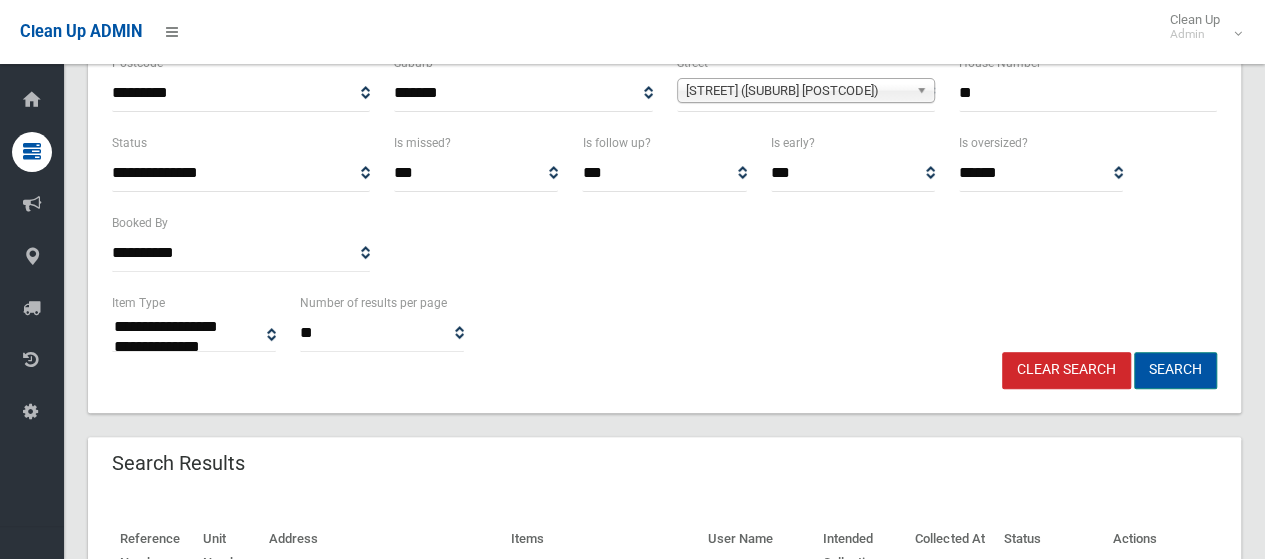 type on "**" 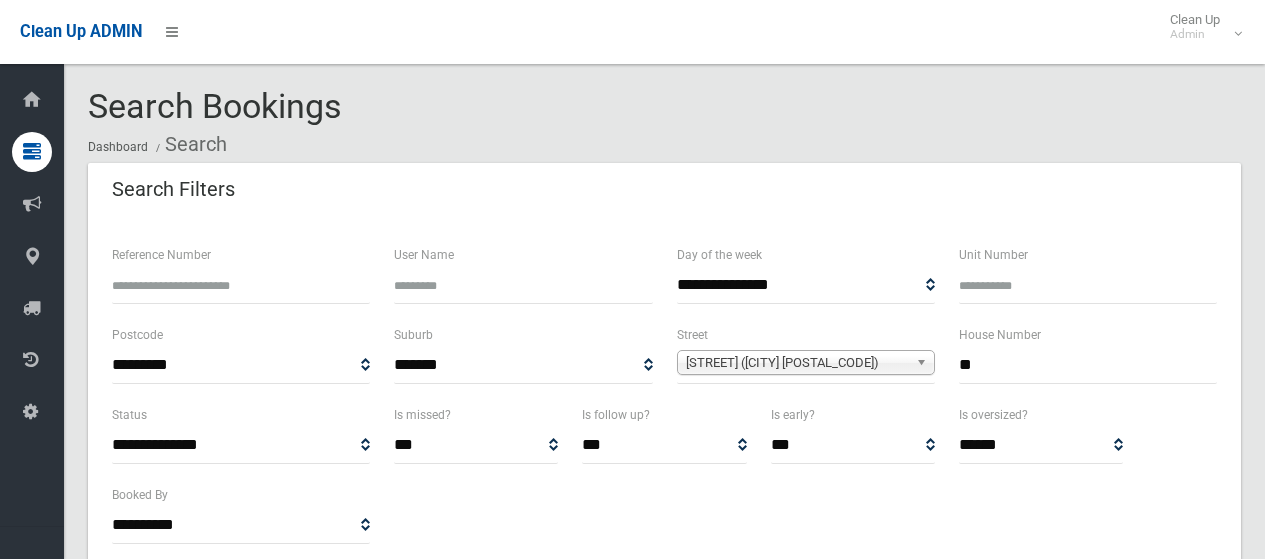 scroll, scrollTop: 0, scrollLeft: 0, axis: both 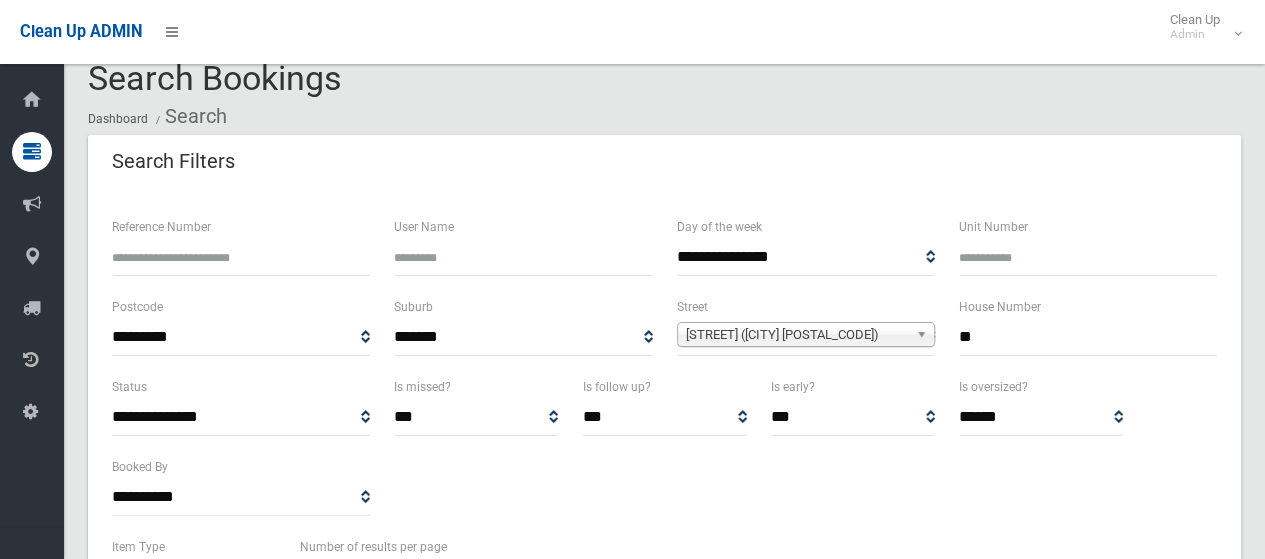 click on "[STREET] ([CITY] [POSTAL_CODE])" at bounding box center [806, 334] 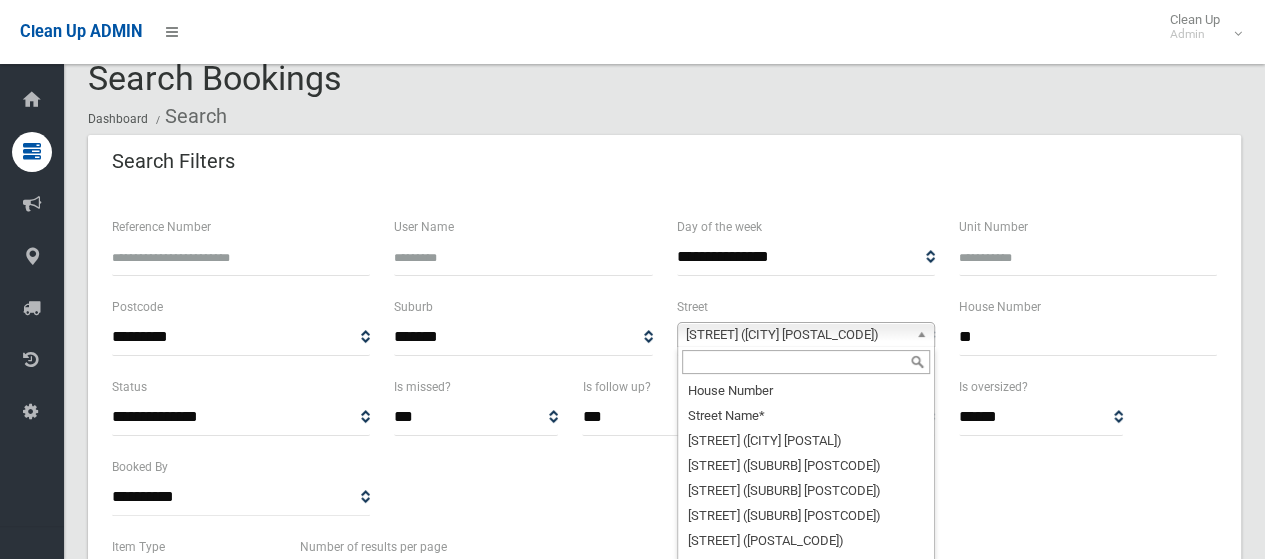scroll, scrollTop: 4710, scrollLeft: 0, axis: vertical 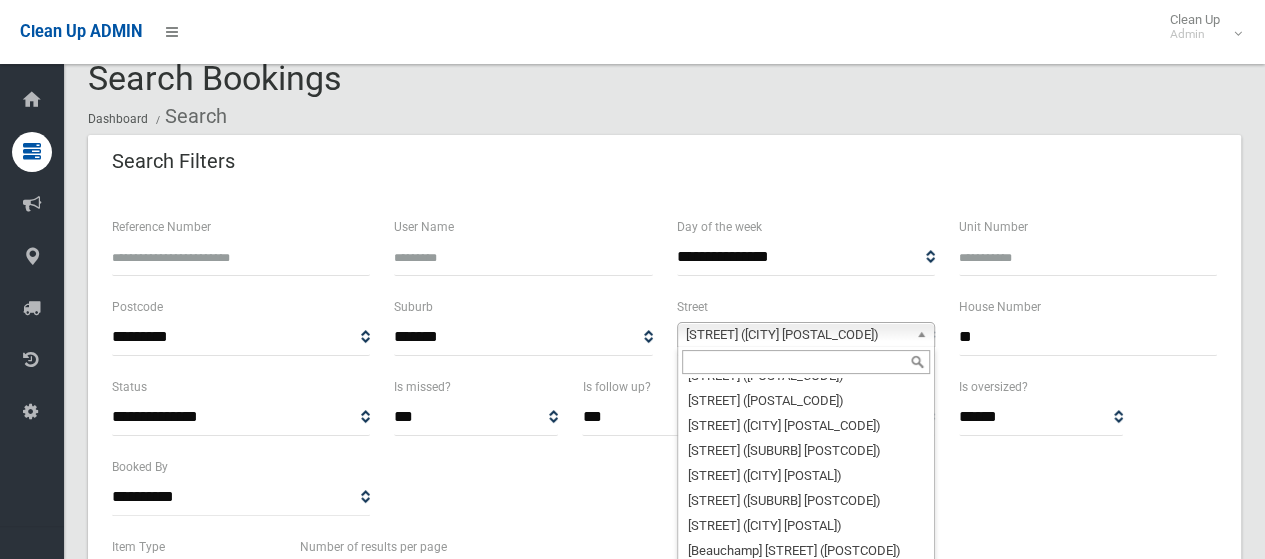 click at bounding box center (806, 362) 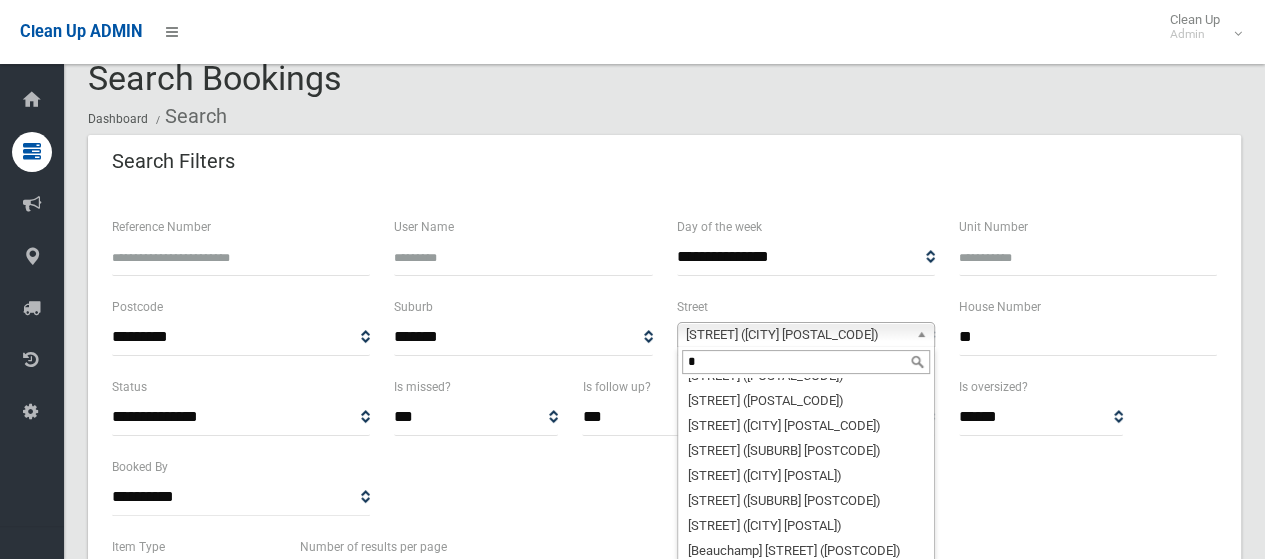 scroll, scrollTop: 0, scrollLeft: 0, axis: both 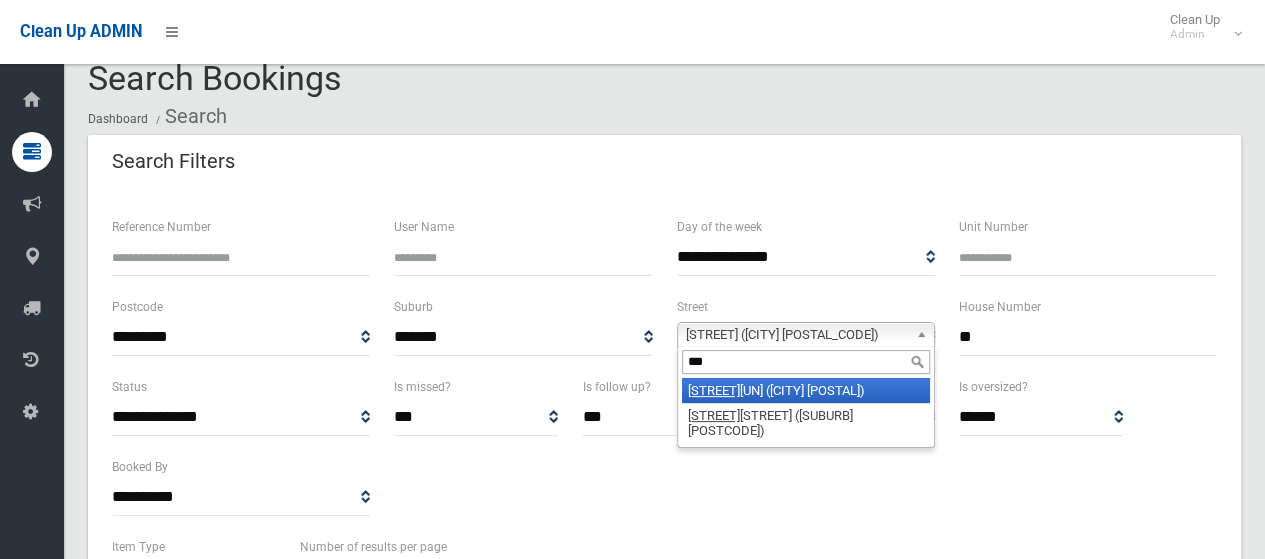 type on "***" 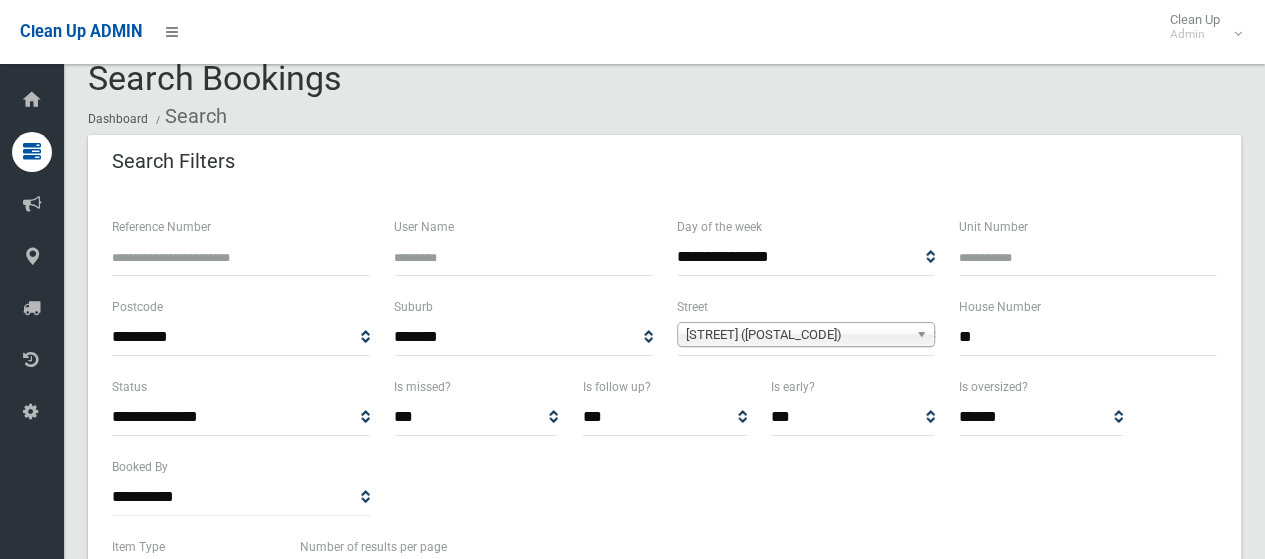 drag, startPoint x: 980, startPoint y: 337, endPoint x: 942, endPoint y: 343, distance: 38.470768 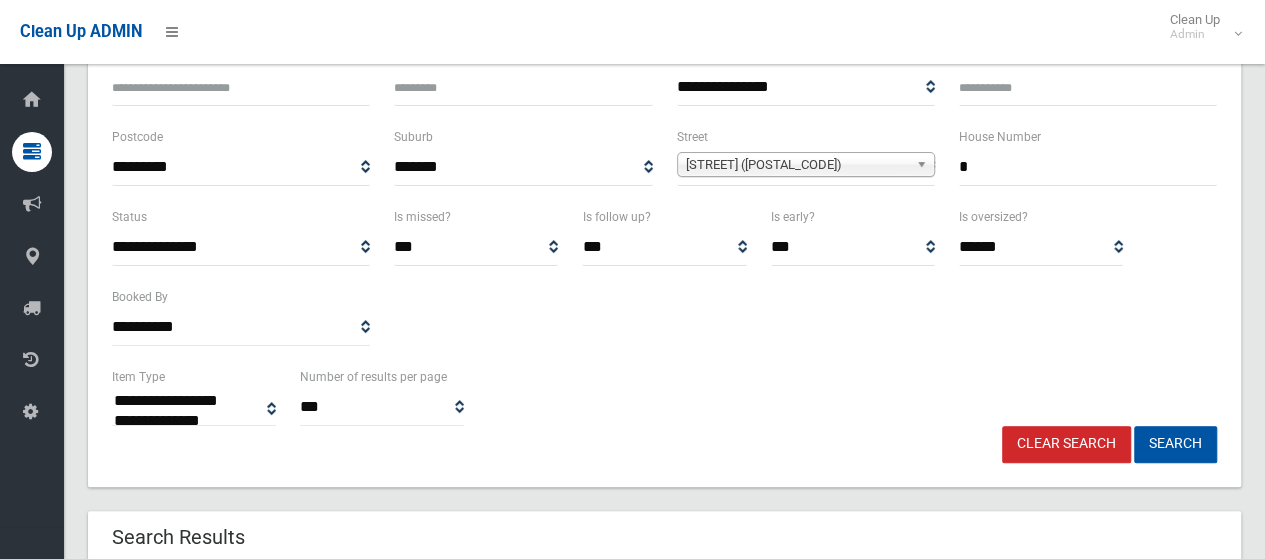 scroll, scrollTop: 208, scrollLeft: 0, axis: vertical 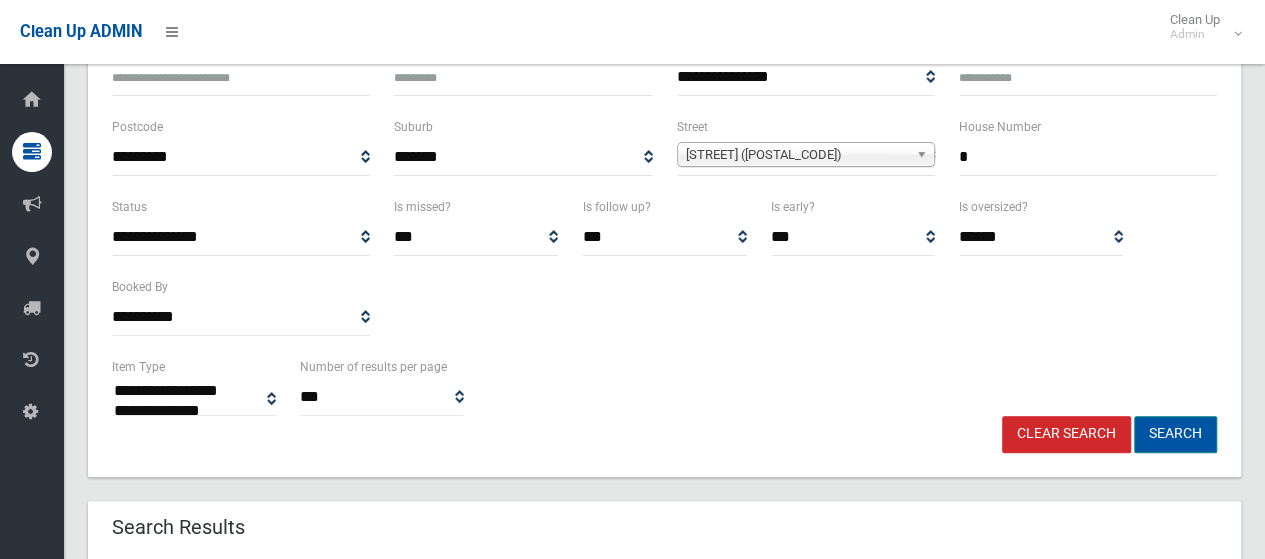 type on "*" 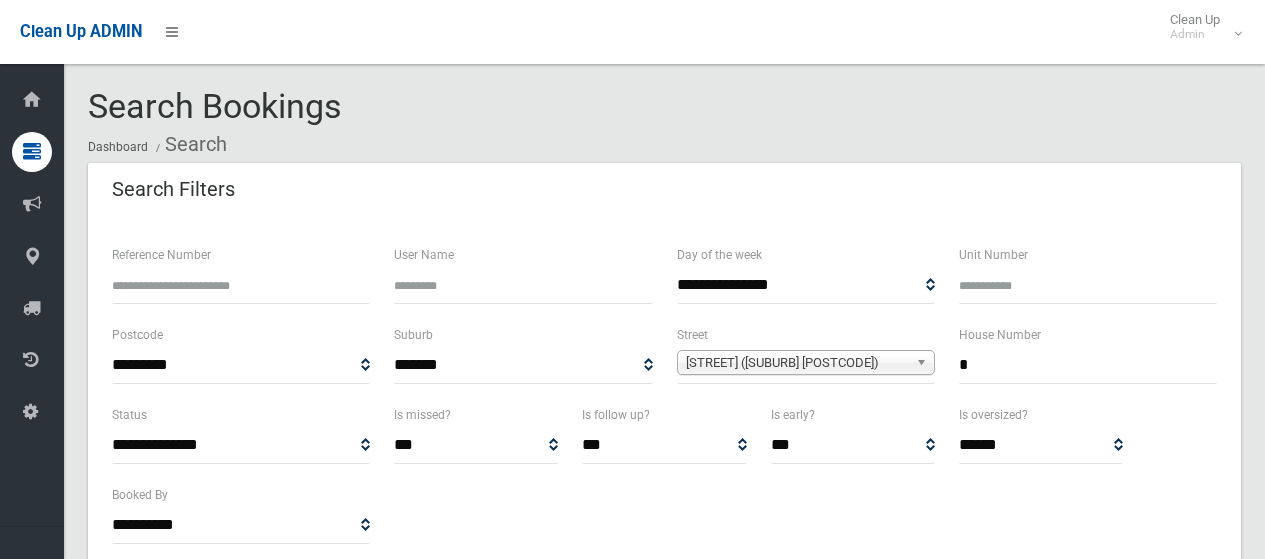 scroll, scrollTop: 0, scrollLeft: 0, axis: both 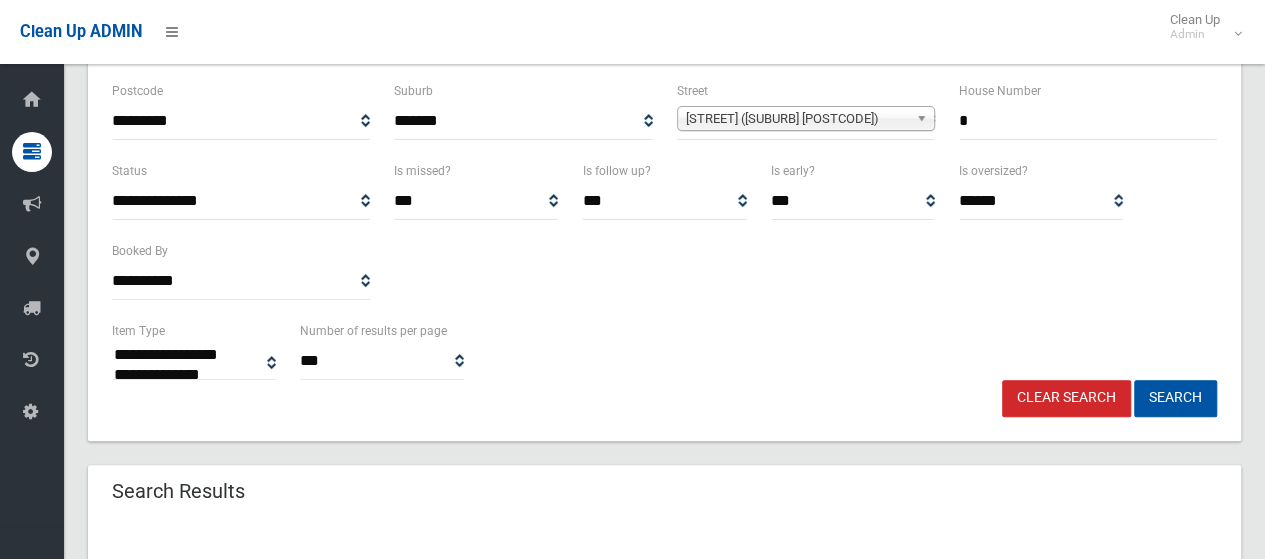 click on "Clear Search" at bounding box center (1066, 398) 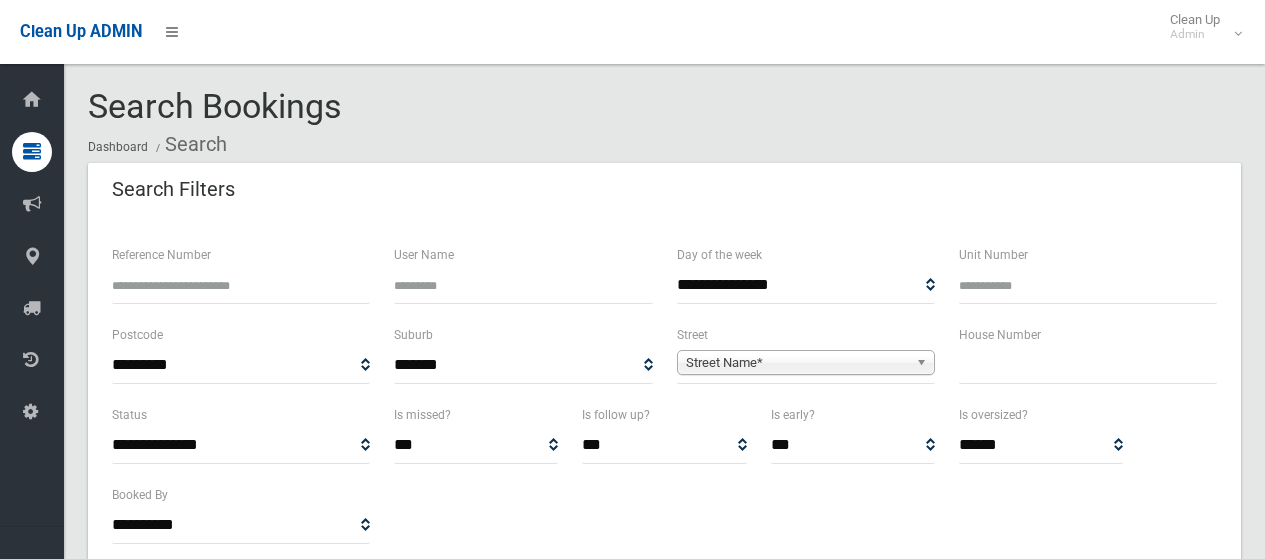 scroll, scrollTop: 0, scrollLeft: 0, axis: both 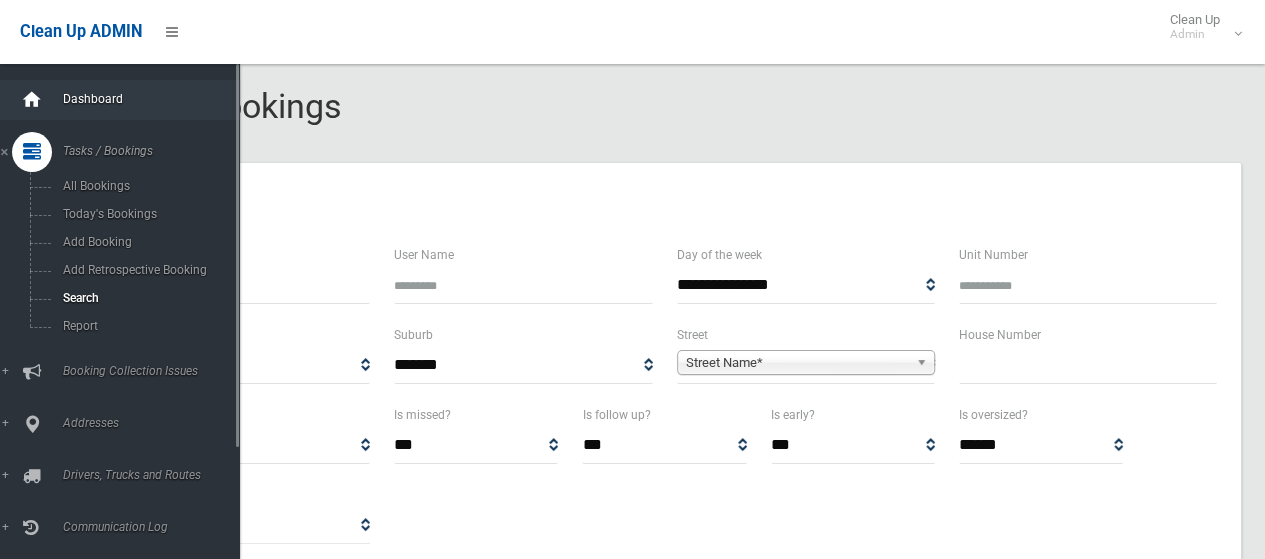 click at bounding box center (32, 100) 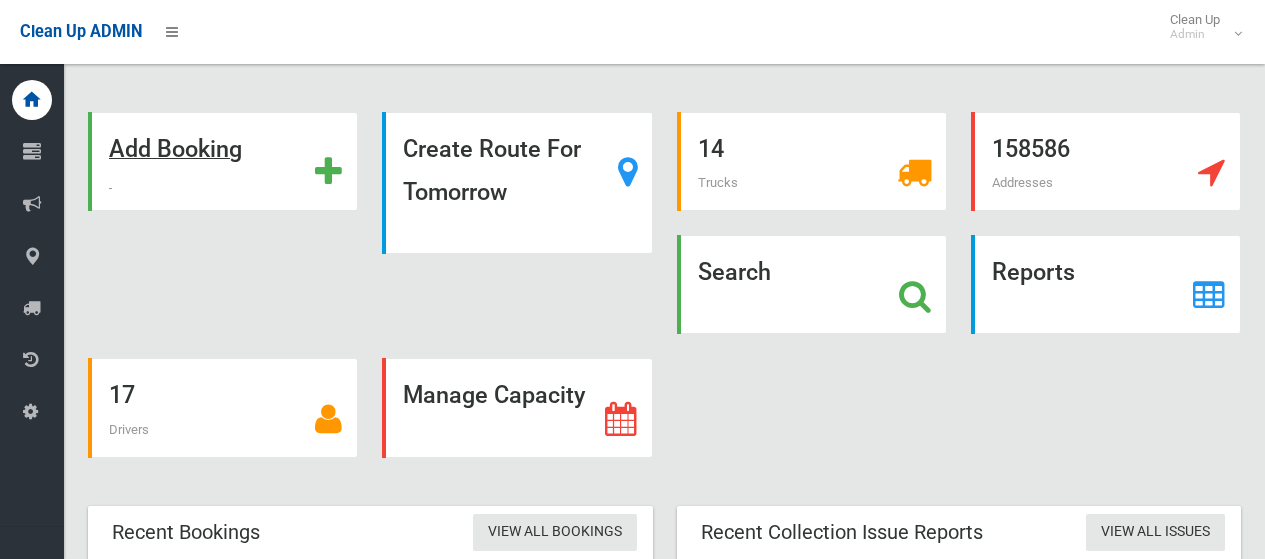 scroll, scrollTop: 0, scrollLeft: 0, axis: both 